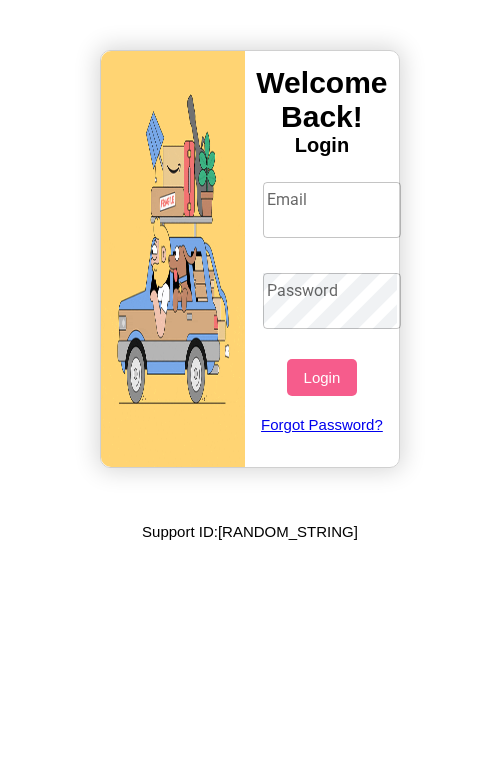 scroll, scrollTop: 0, scrollLeft: 0, axis: both 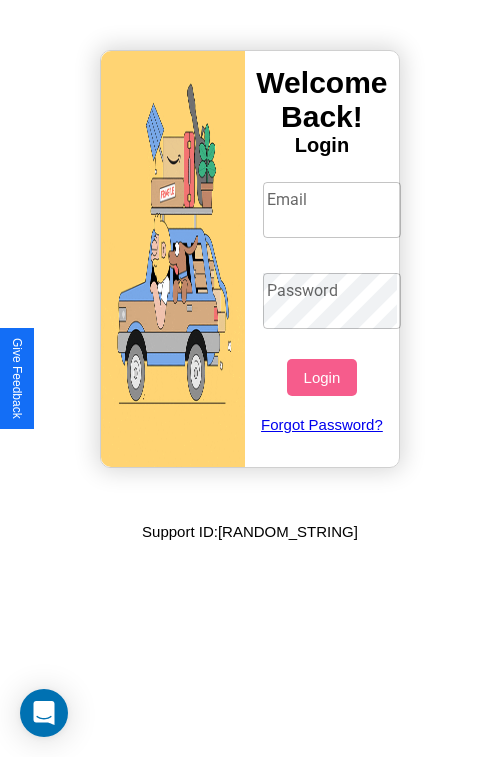 click on "Email" at bounding box center [332, 210] 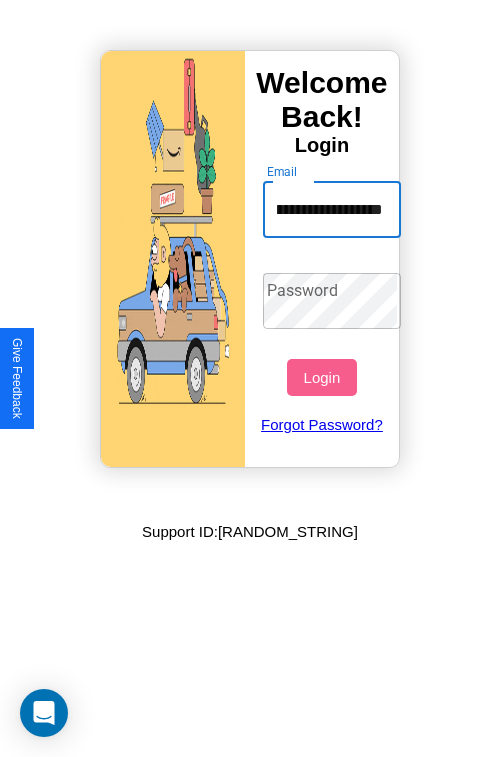 scroll, scrollTop: 0, scrollLeft: 81, axis: horizontal 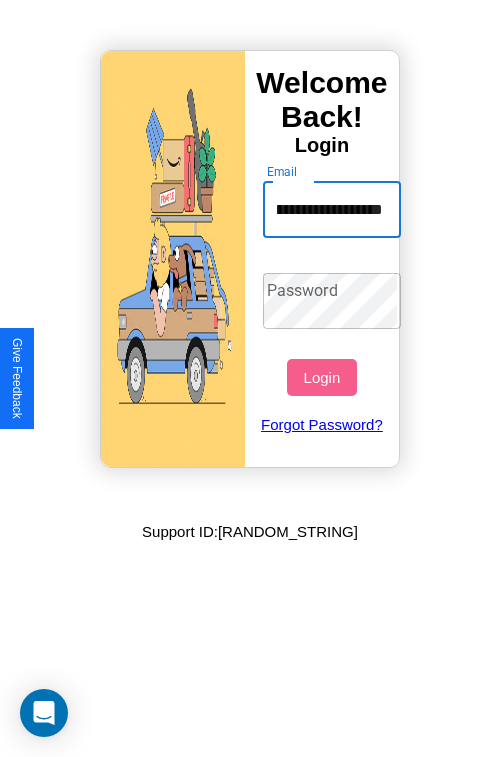 type on "**********" 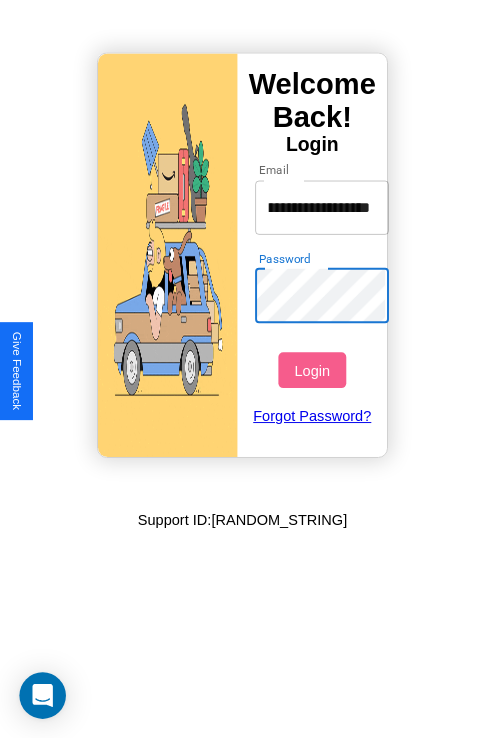 scroll, scrollTop: 0, scrollLeft: 0, axis: both 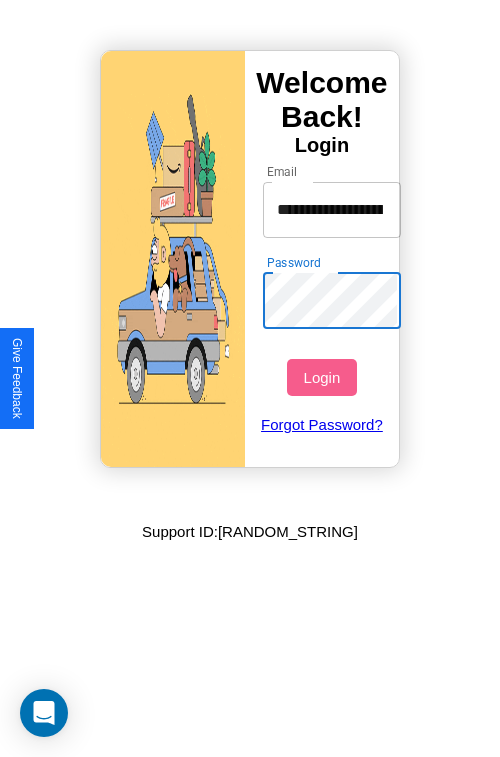 click on "Login" at bounding box center (321, 377) 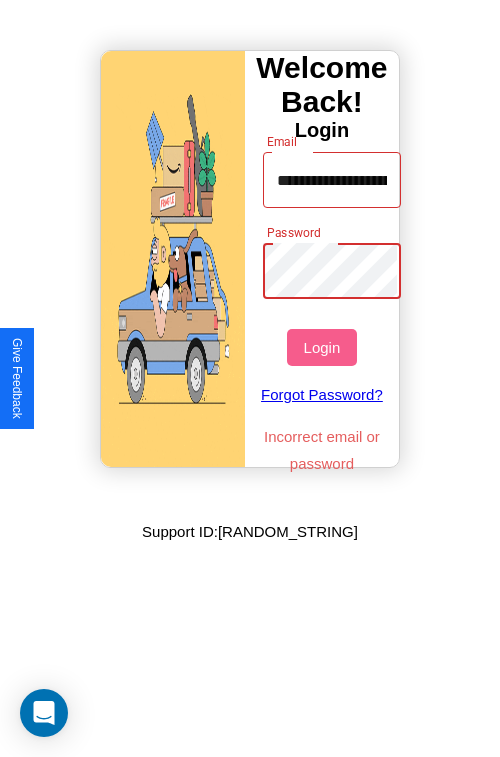 click on "Login" at bounding box center (321, 347) 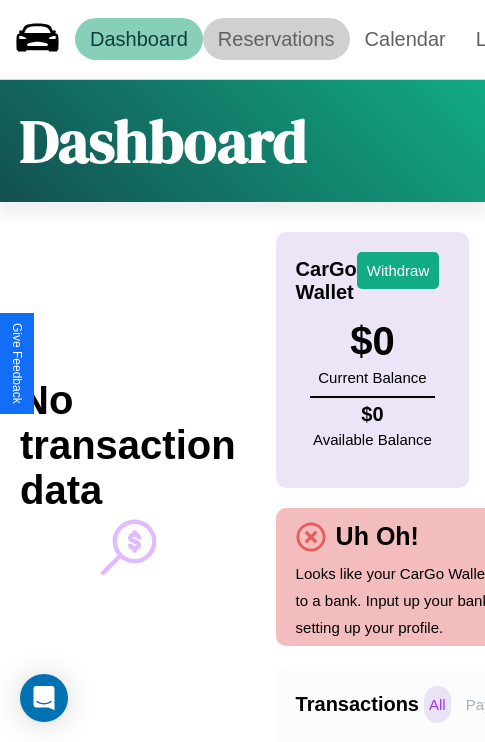 click on "Reservations" at bounding box center [276, 39] 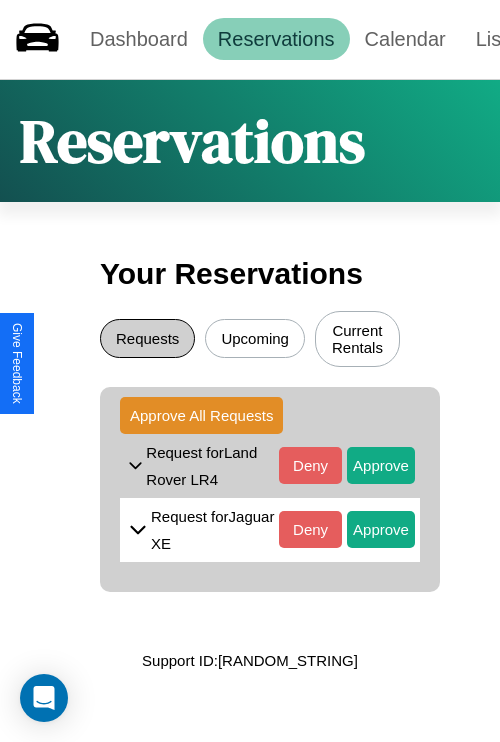 click on "Requests" at bounding box center [147, 338] 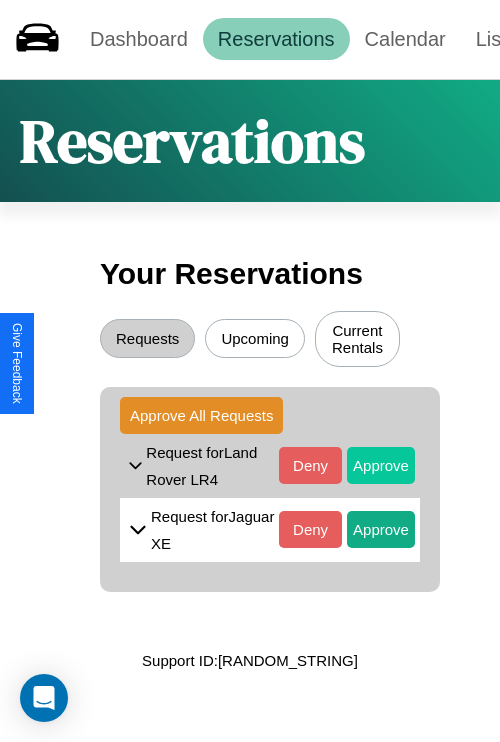 click on "Approve" at bounding box center [381, 465] 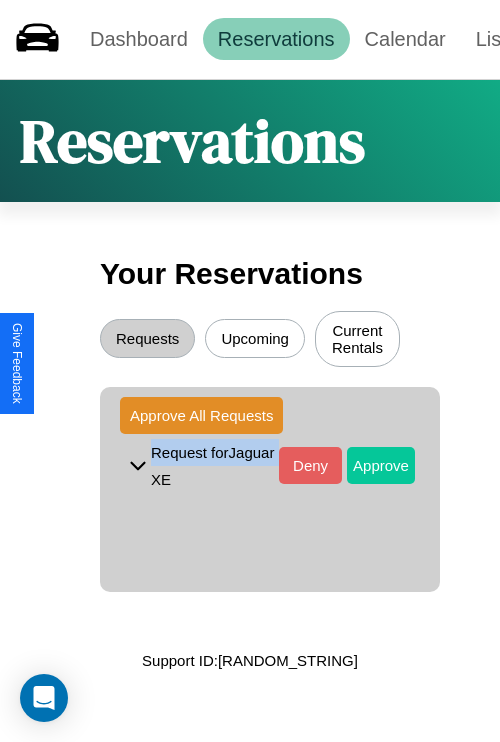 click on "Approve" at bounding box center [381, 465] 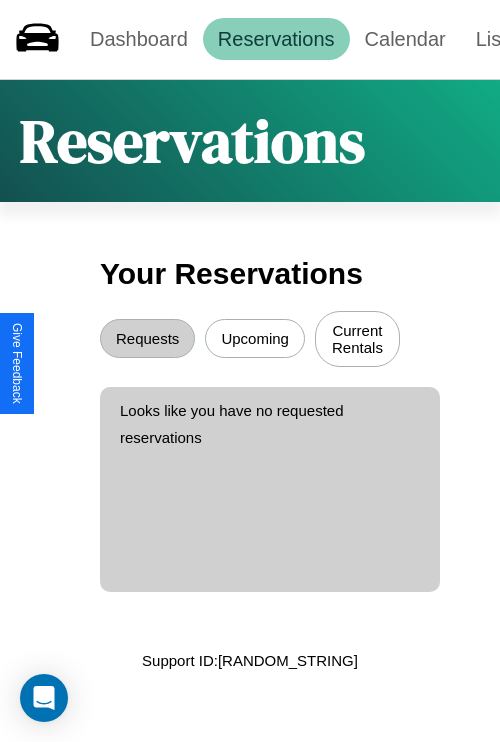 click on "Upcoming" at bounding box center [255, 338] 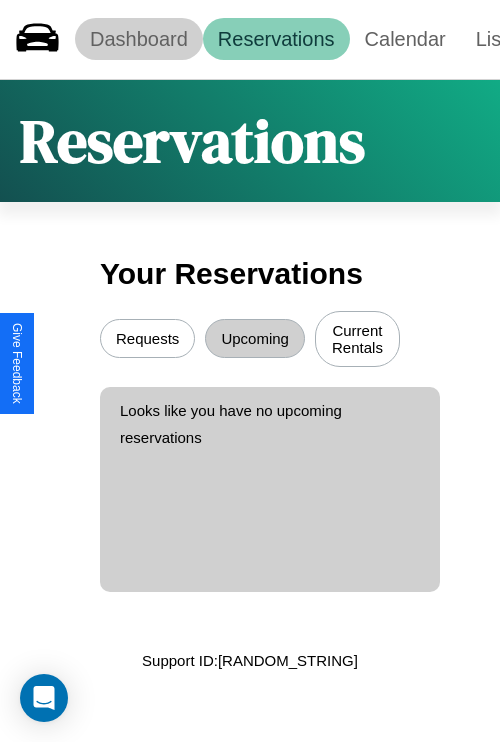 click on "Dashboard" at bounding box center (139, 39) 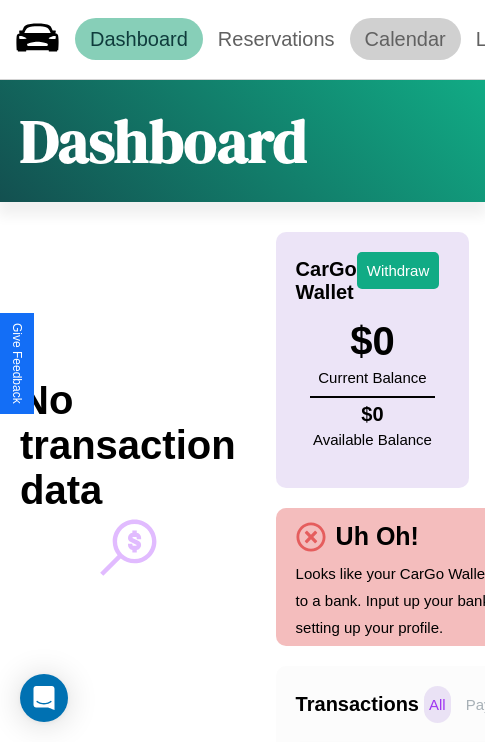 click on "Calendar" at bounding box center [405, 39] 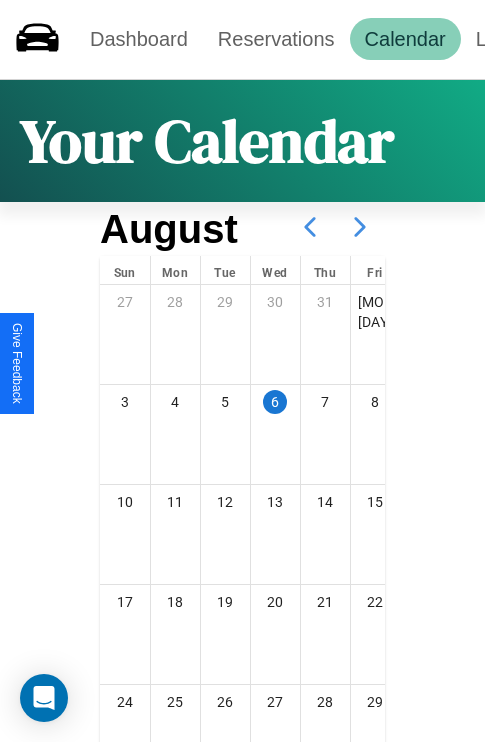click 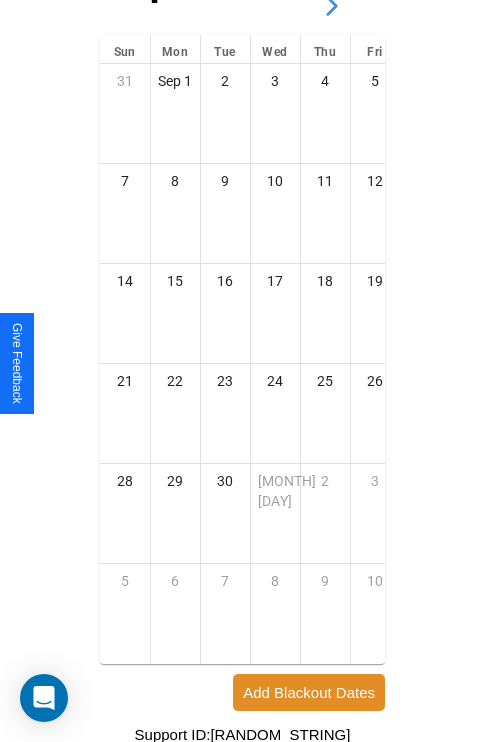 scroll, scrollTop: 296, scrollLeft: 0, axis: vertical 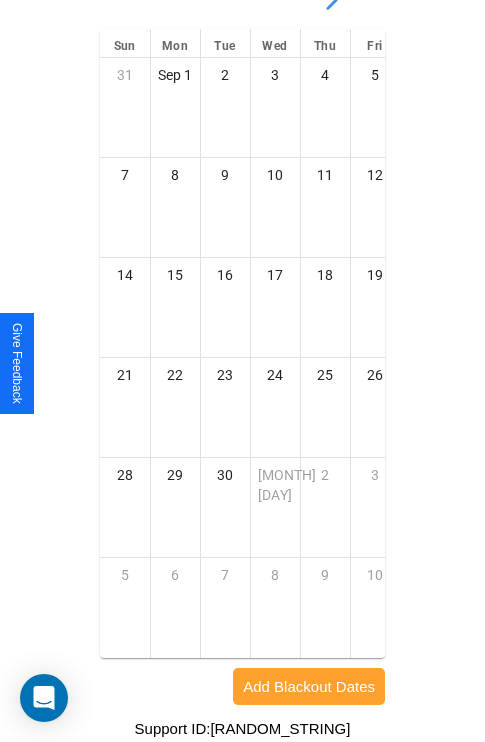 click on "Add Blackout Dates" at bounding box center (309, 686) 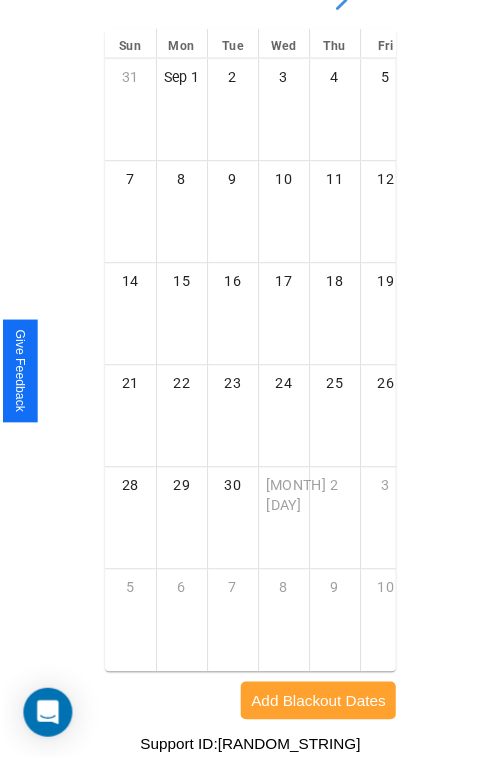 scroll, scrollTop: 281, scrollLeft: 0, axis: vertical 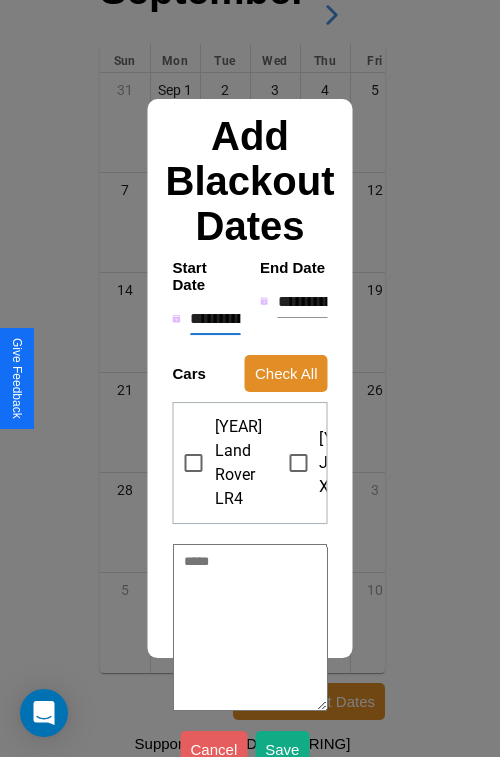 click on "**********" at bounding box center [215, 319] 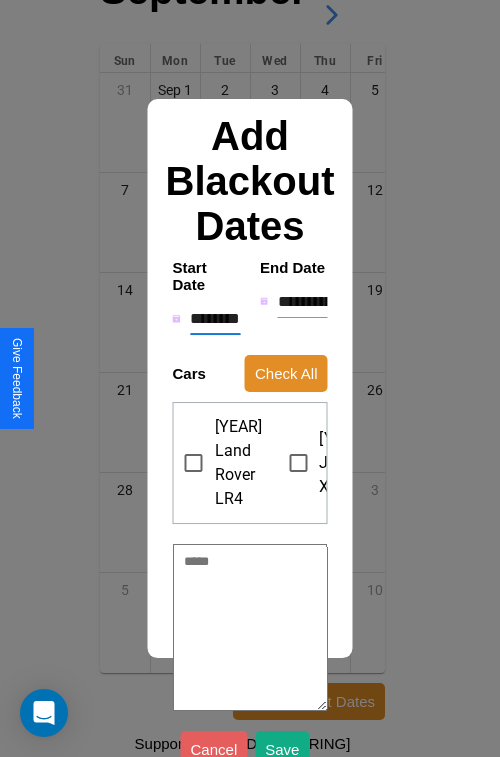 type on "*" 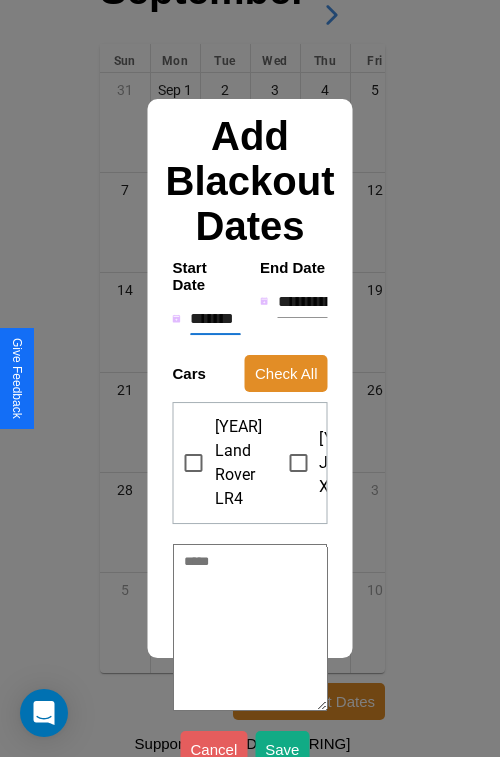 type on "*" 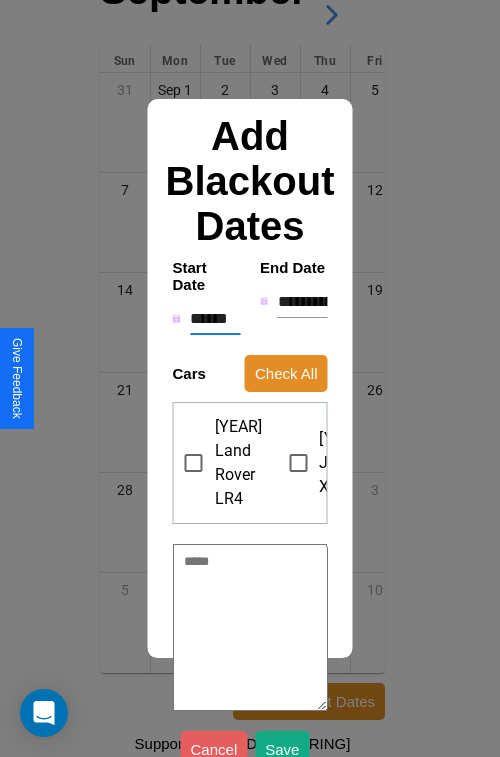 type on "*" 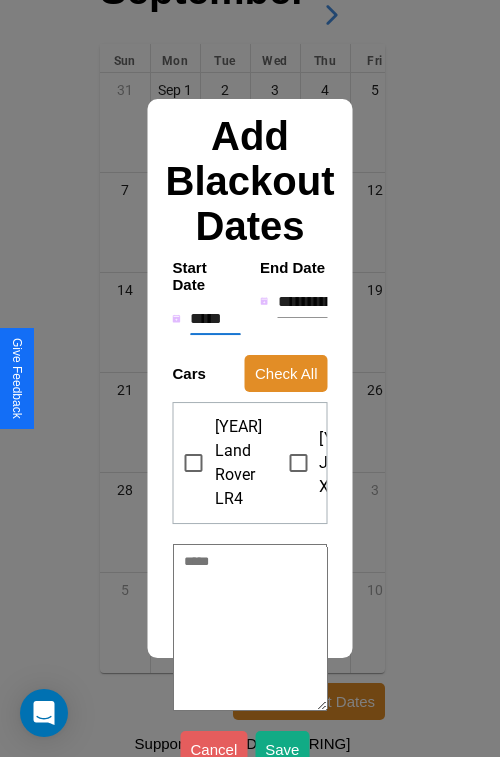 type on "*" 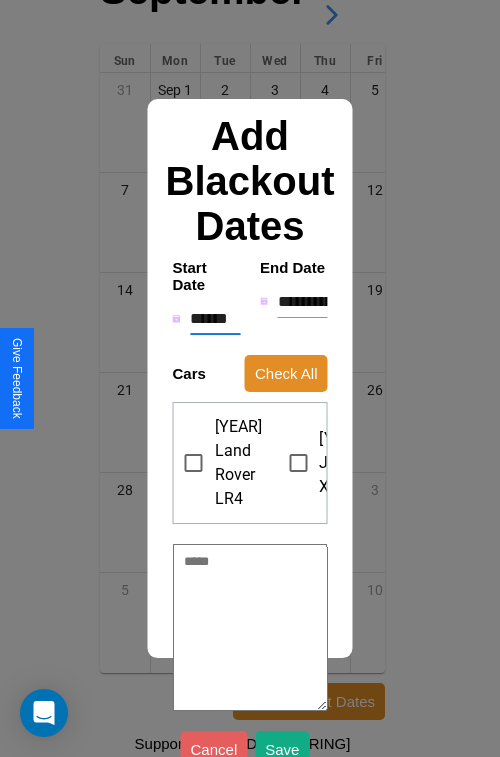 type on "*" 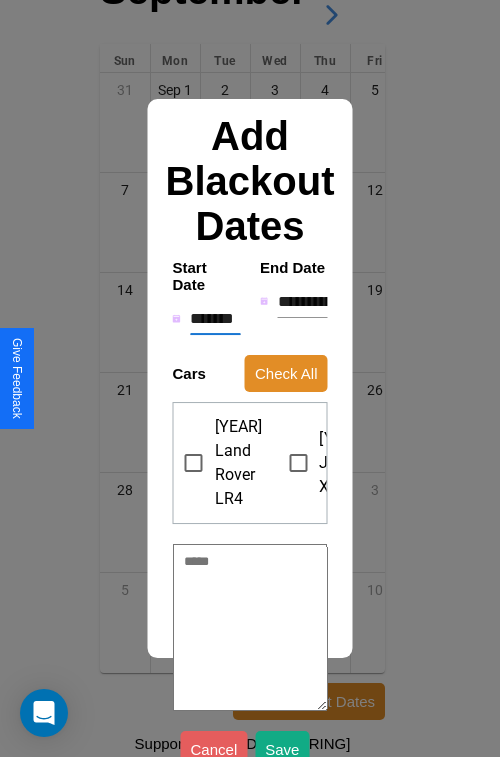 type on "*" 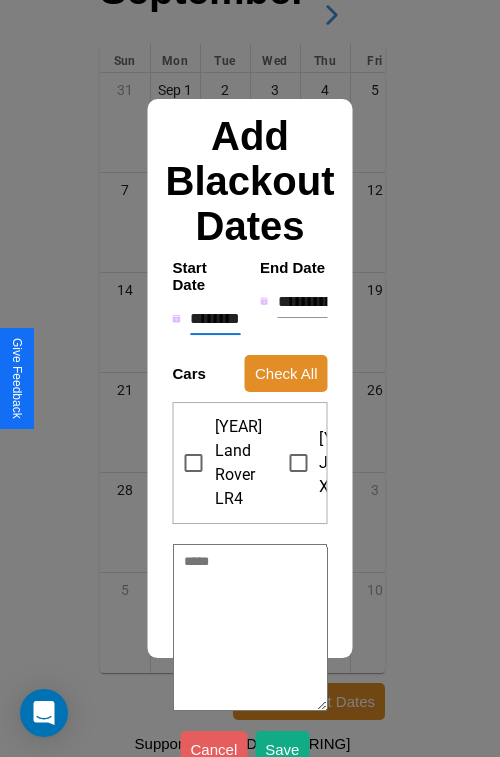 type on "*" 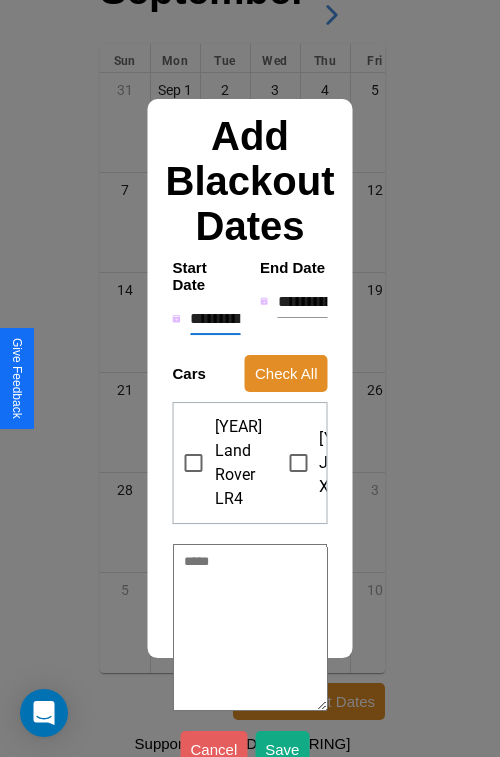 type on "*" 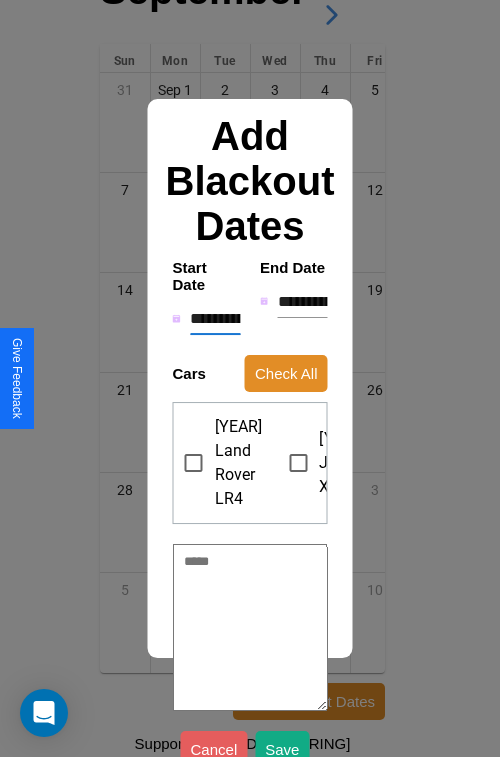 type on "*" 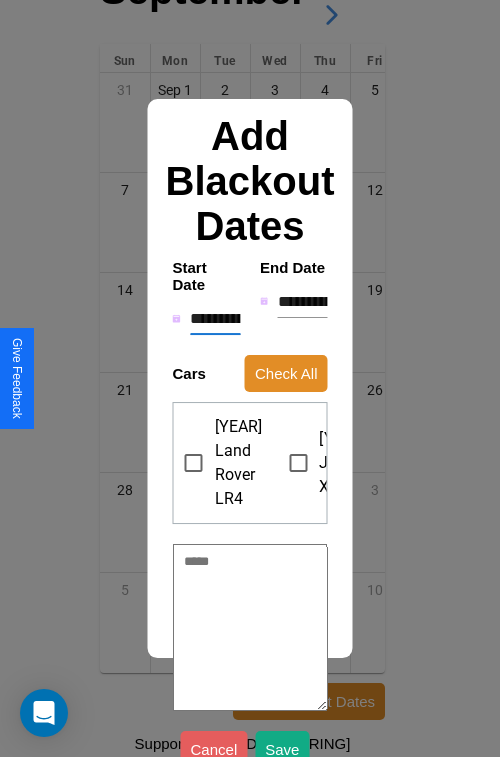 type on "*" 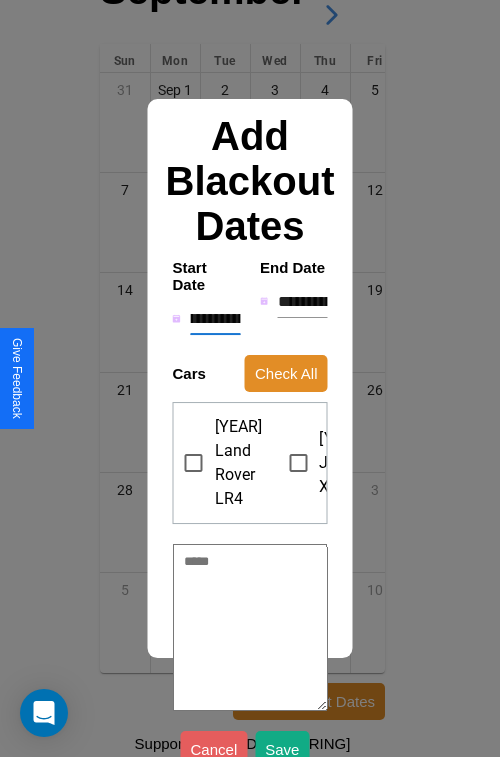 type on "**********" 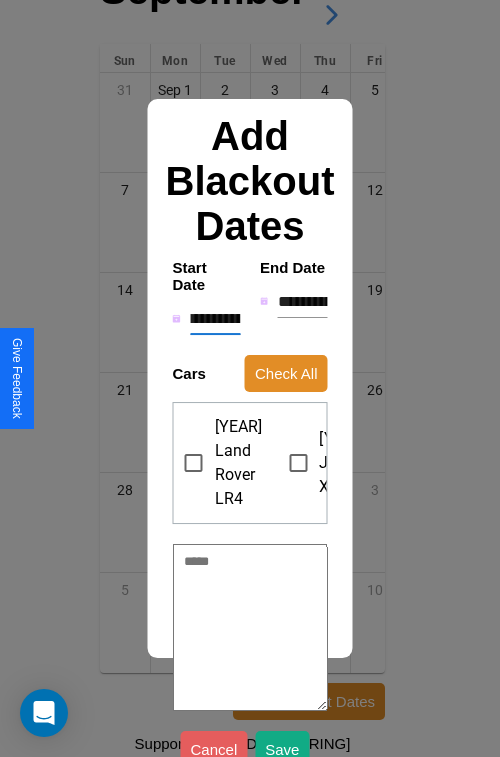 type on "*" 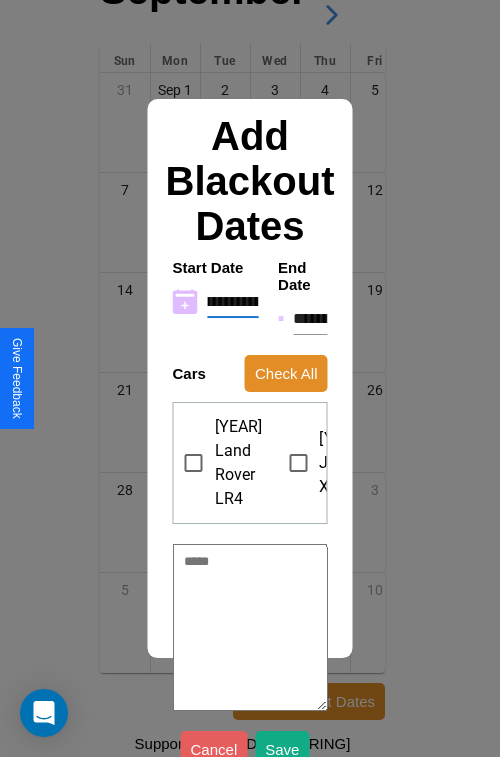 type on "**********" 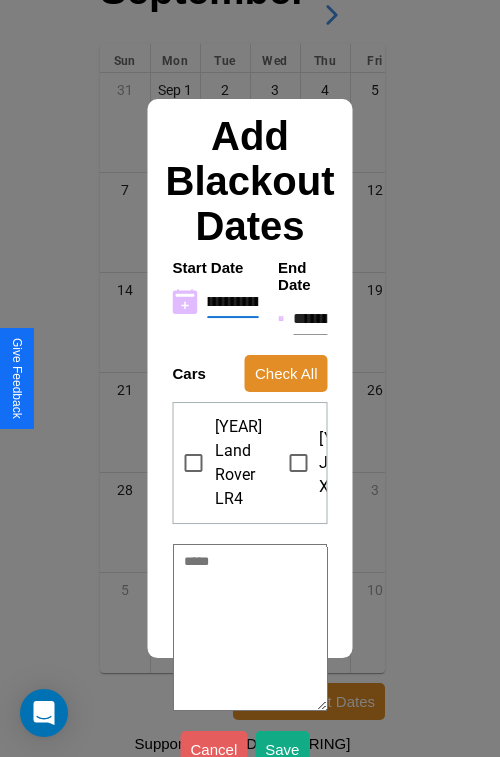 type on "*" 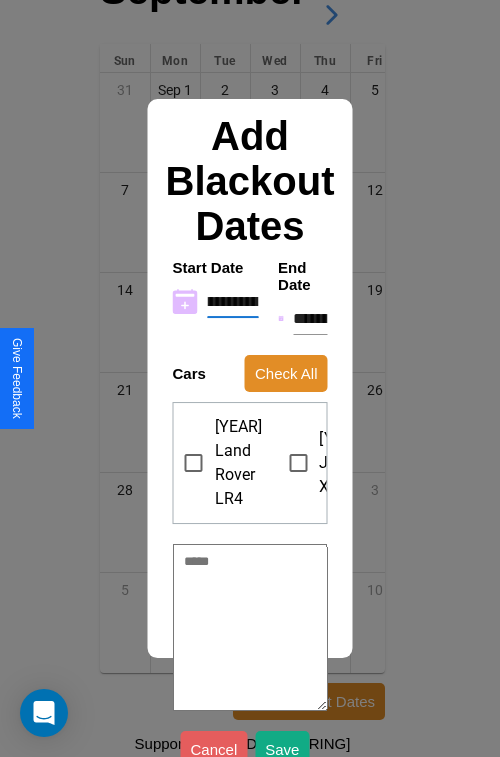 type on "**********" 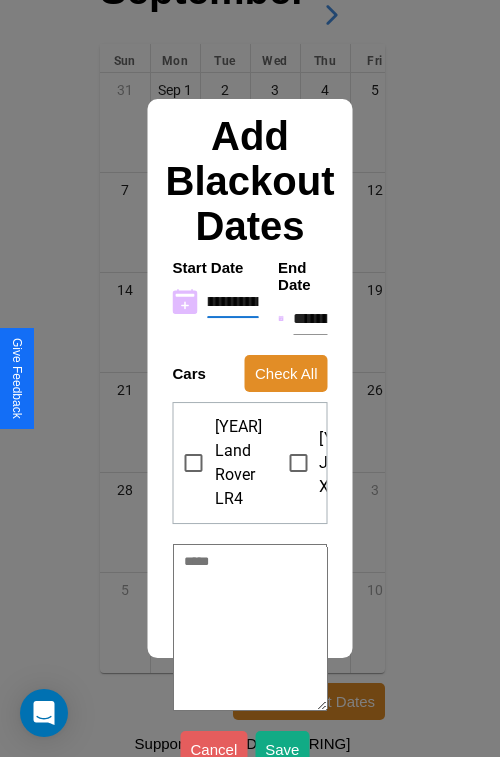 type on "*" 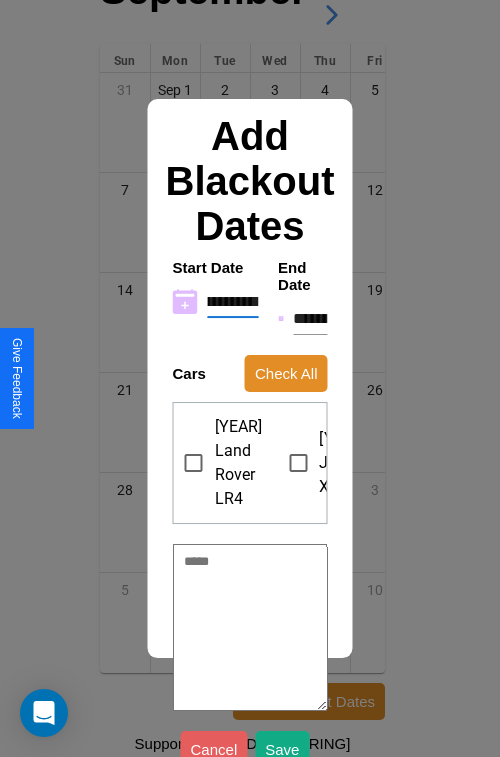 type on "**********" 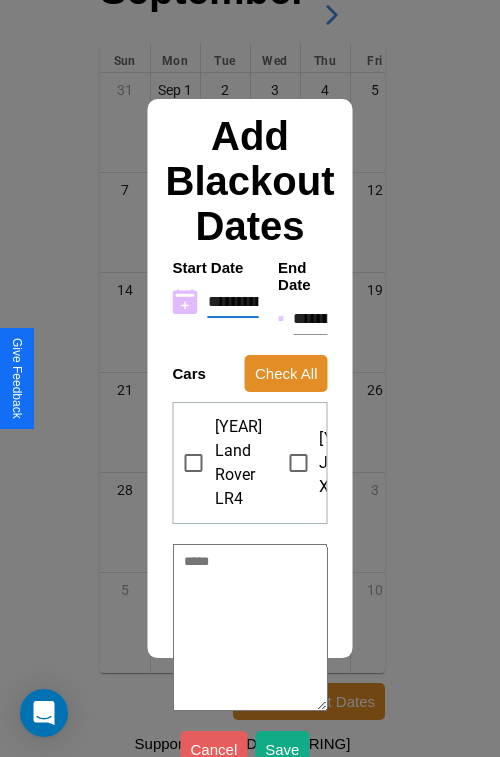 click on "**********" at bounding box center (310, 319) 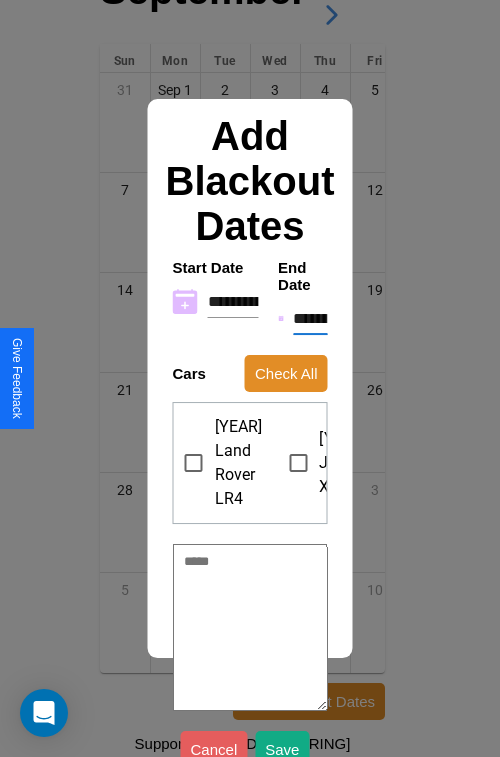 type on "********" 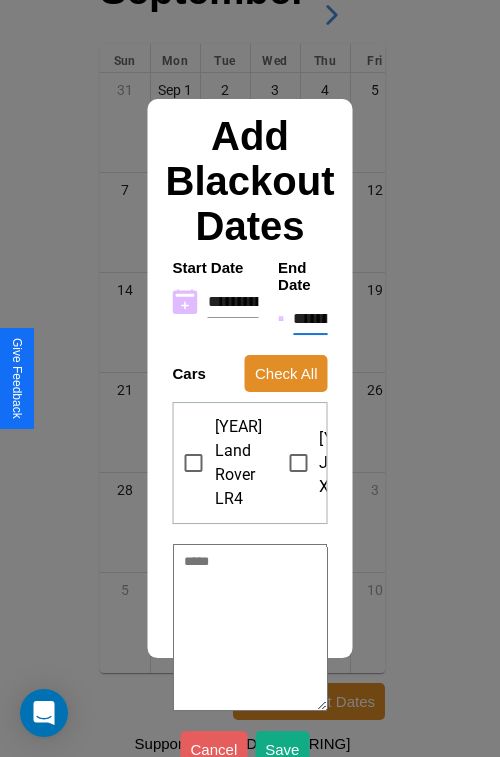 type on "*" 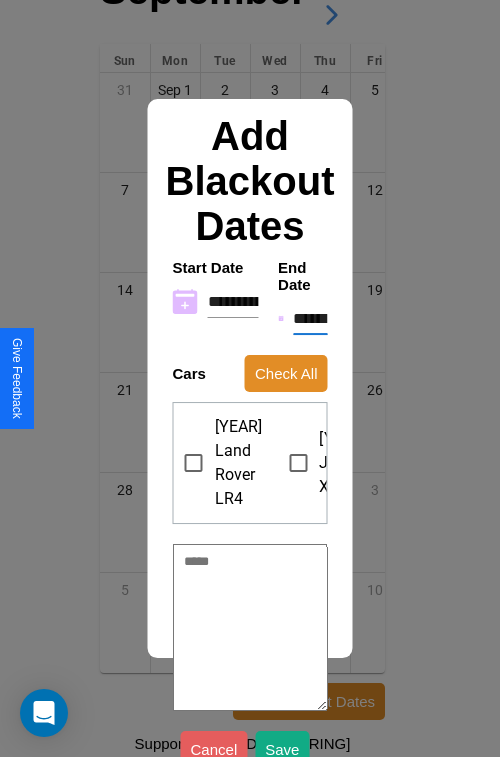 type on "*" 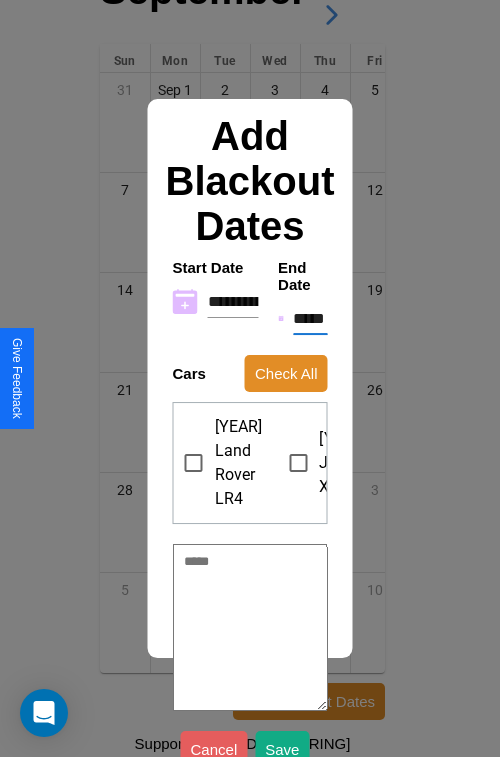 type on "*" 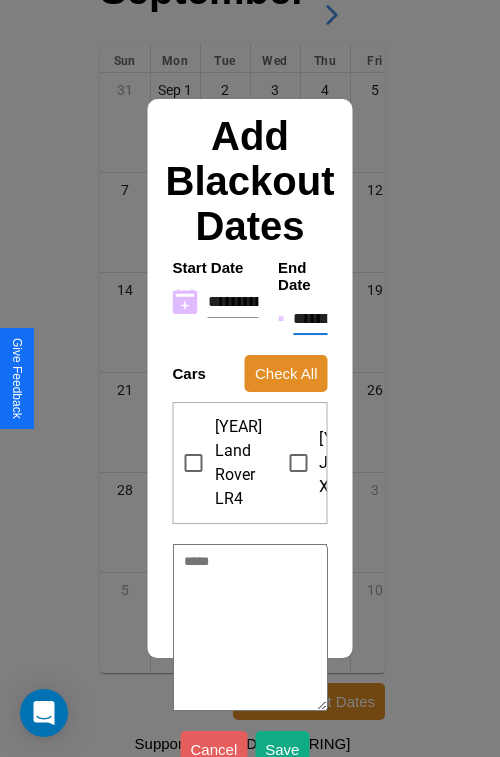 type on "*" 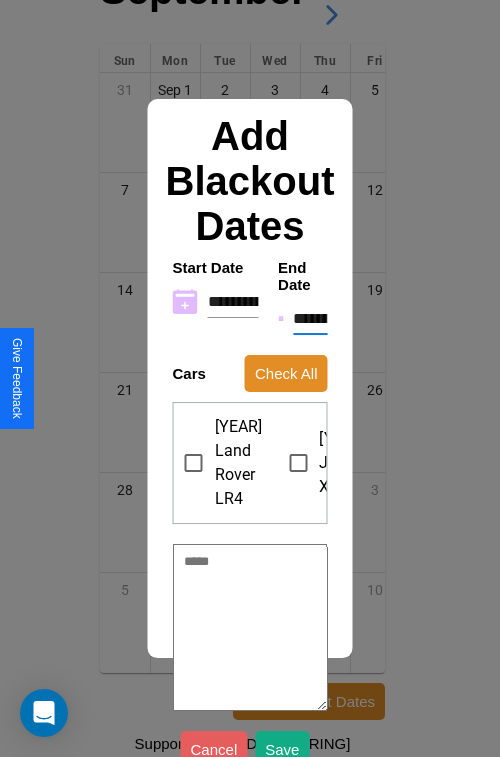 type on "*" 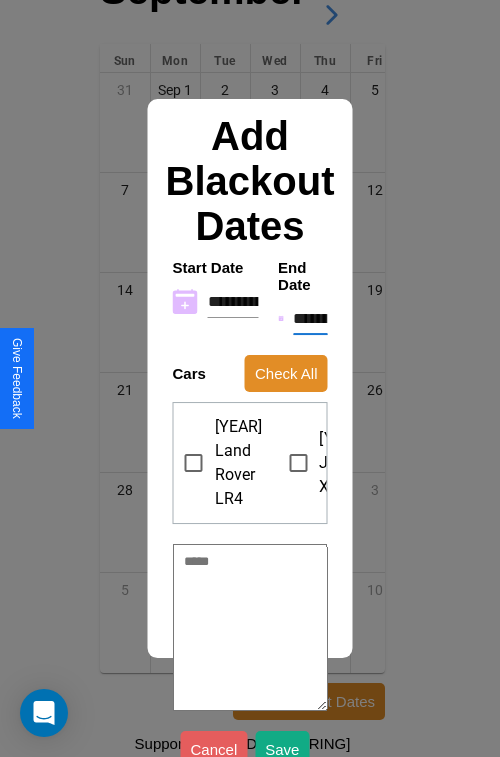 type on "*" 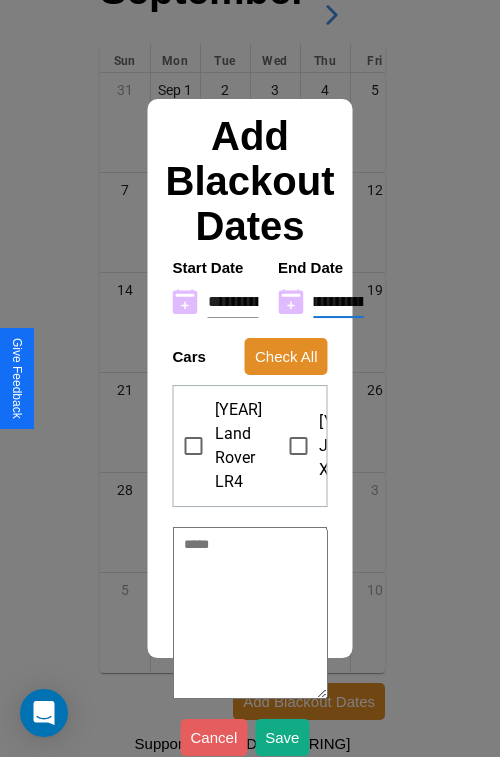type on "**********" 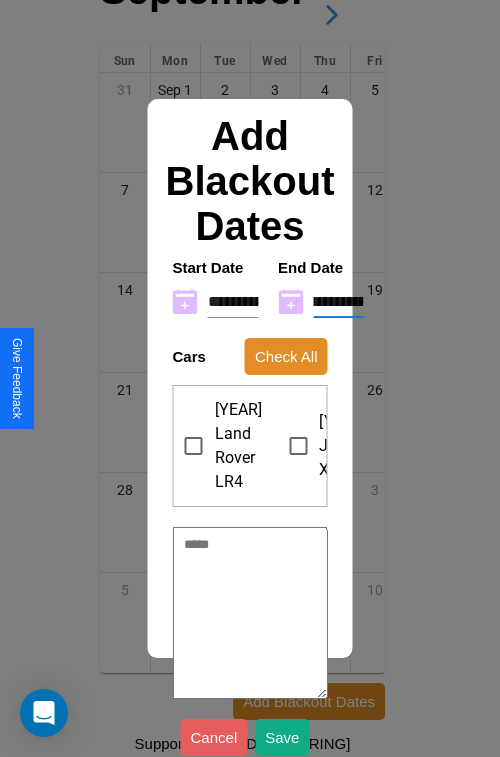 type on "*" 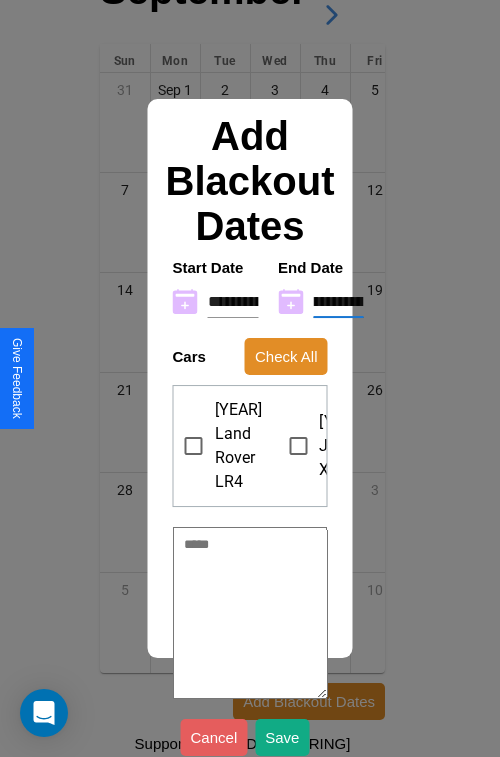 type on "**********" 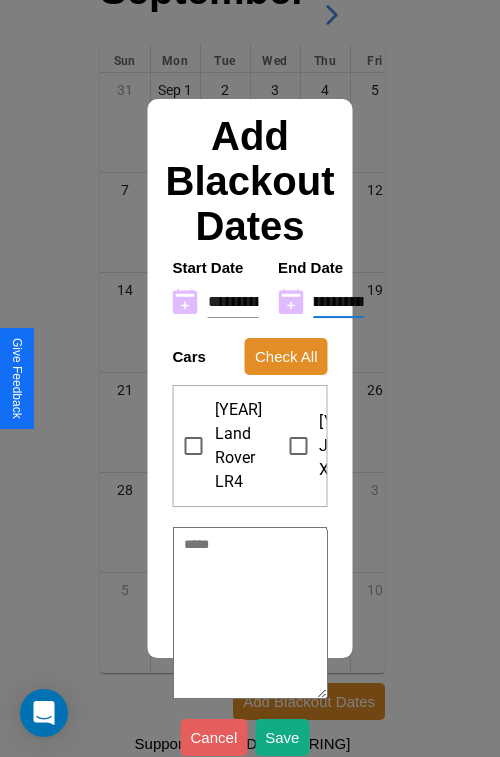 type on "*" 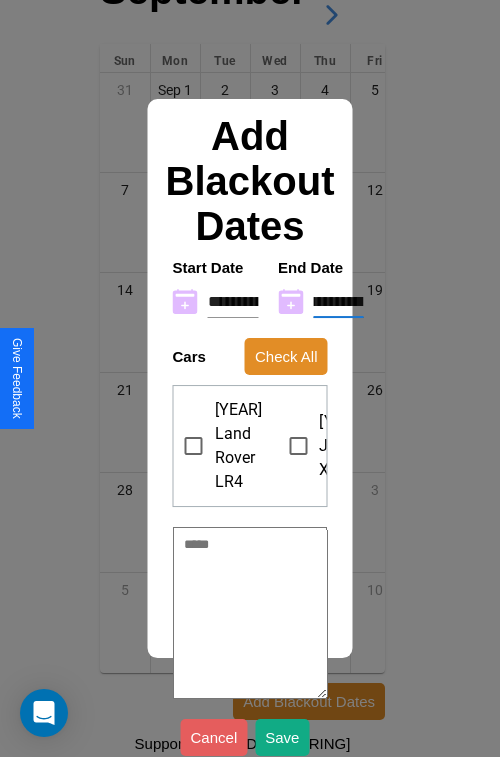 scroll, scrollTop: 6, scrollLeft: 52, axis: both 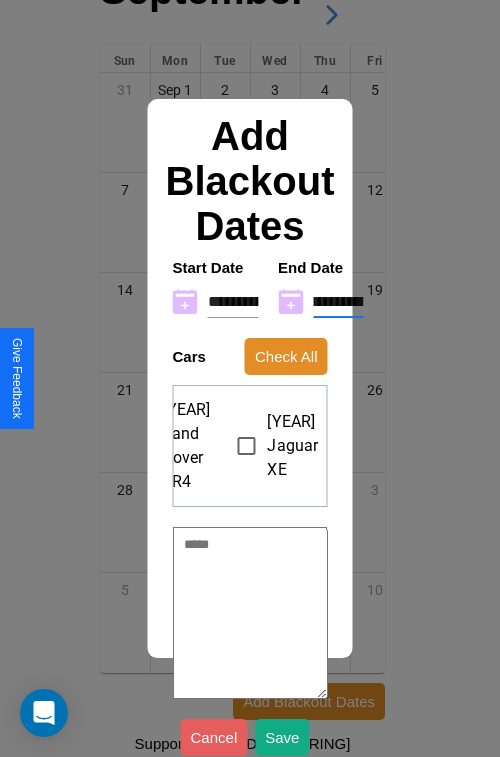 type on "**********" 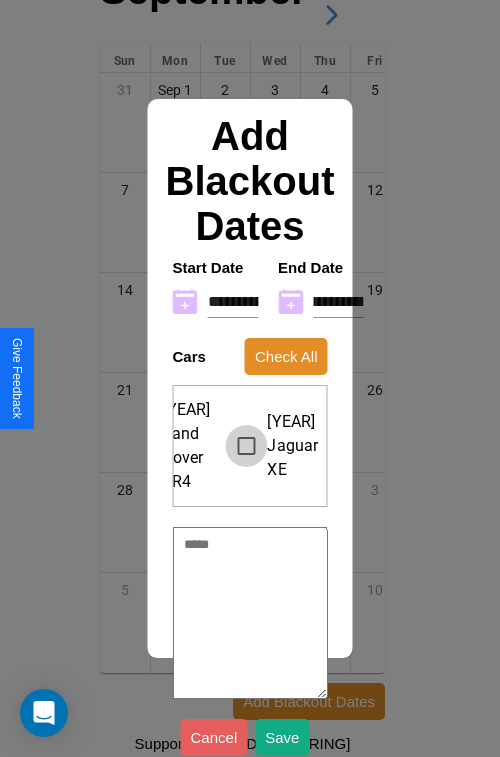 scroll, scrollTop: 0, scrollLeft: 0, axis: both 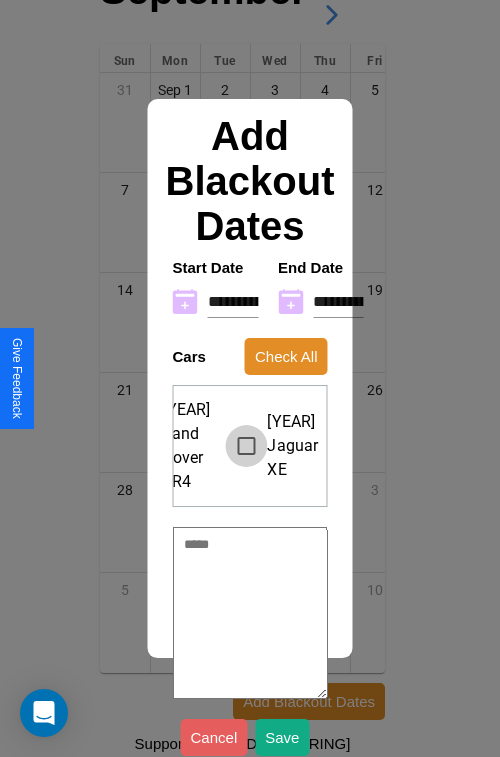 type on "*" 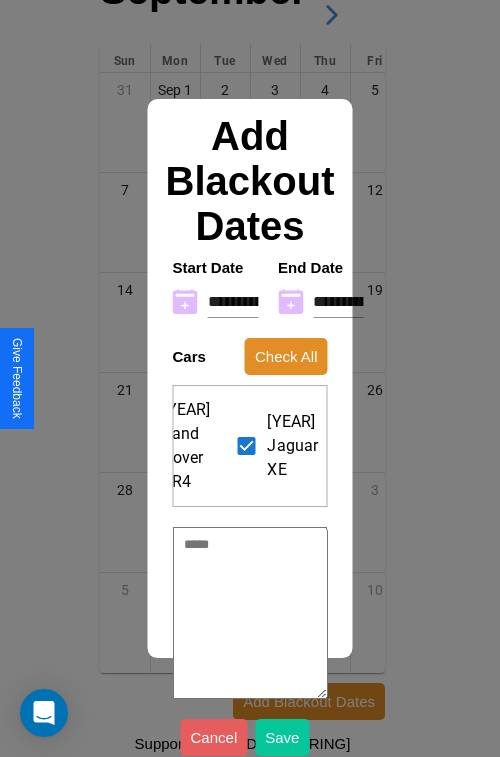 click on "Save" at bounding box center [282, 737] 